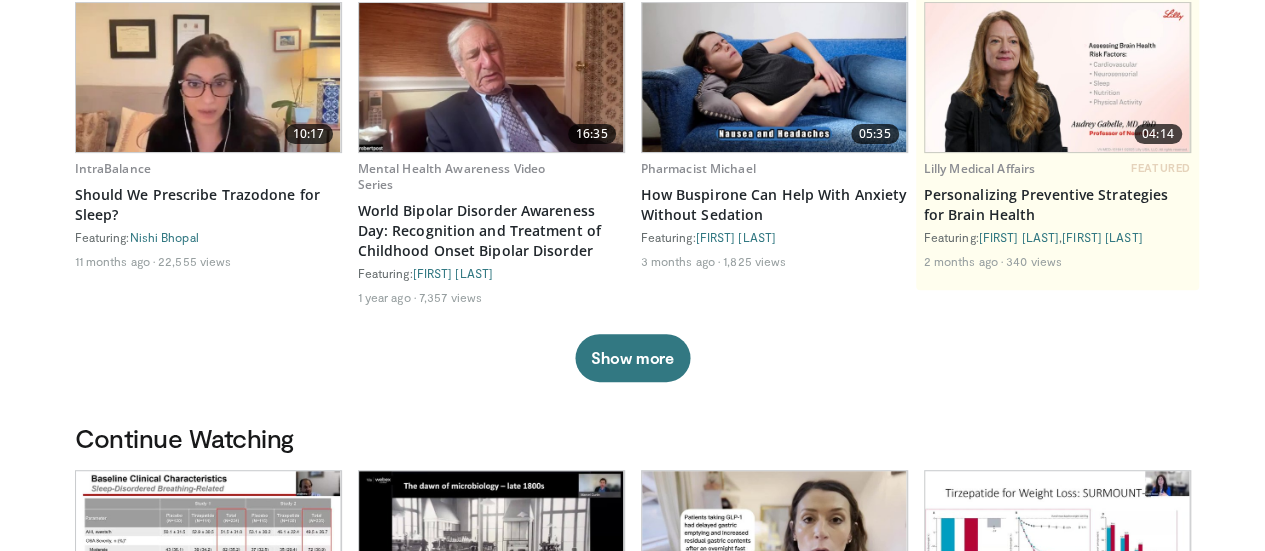 scroll, scrollTop: 0, scrollLeft: 0, axis: both 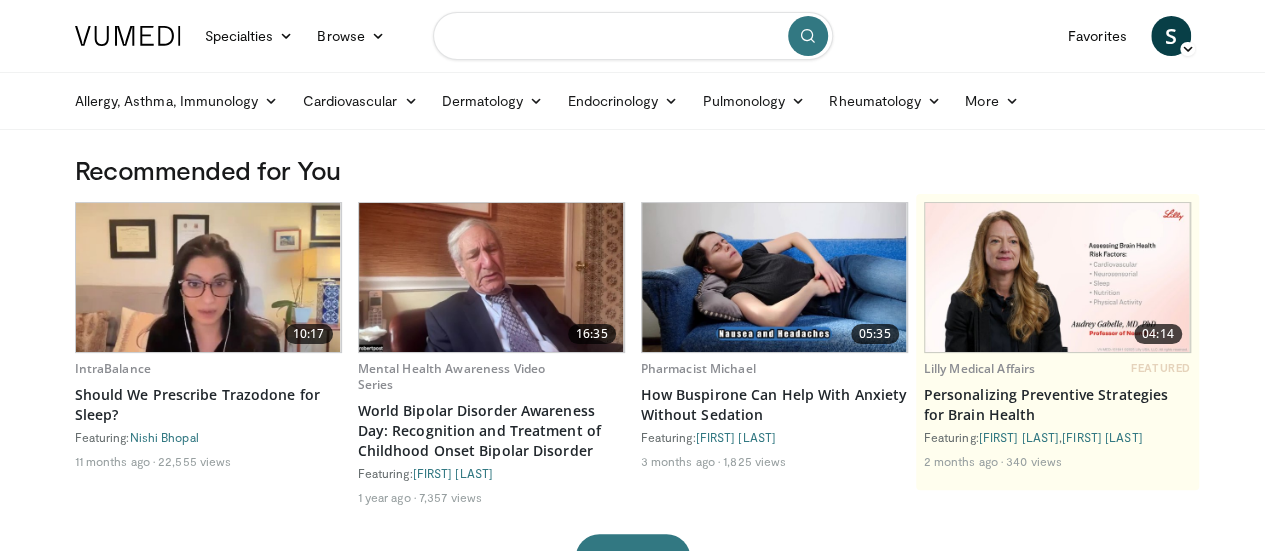 click at bounding box center [633, 36] 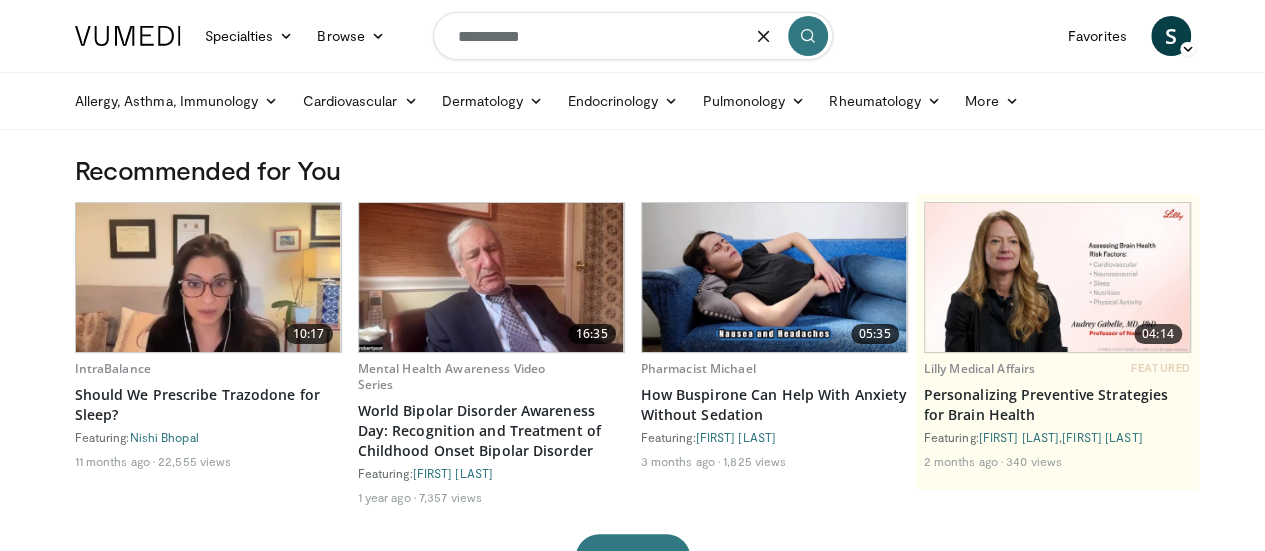 type on "**********" 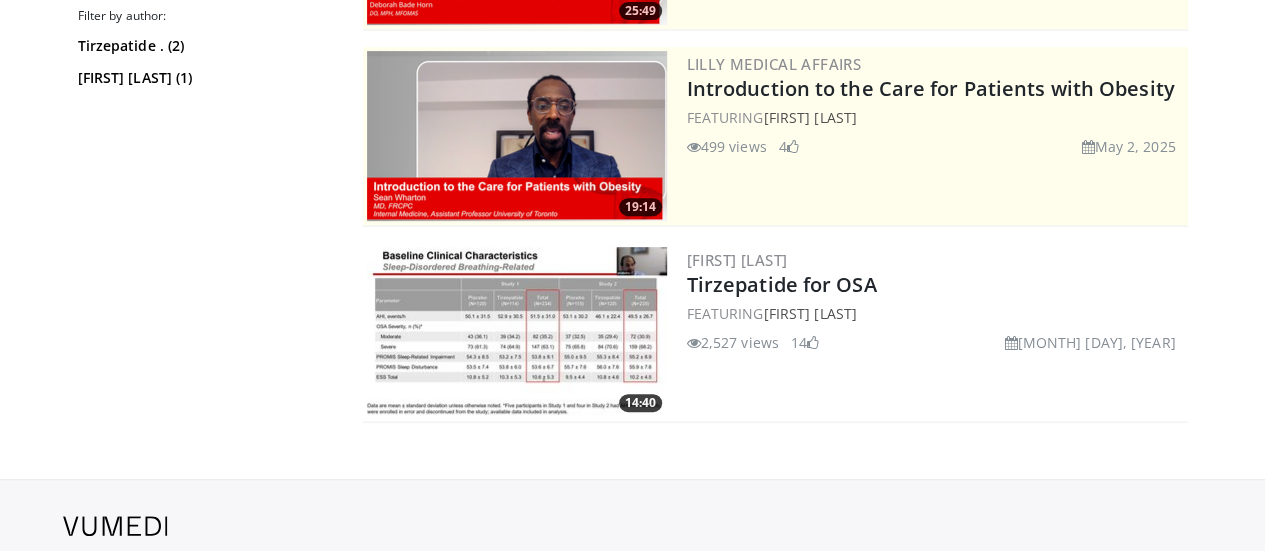 scroll, scrollTop: 455, scrollLeft: 0, axis: vertical 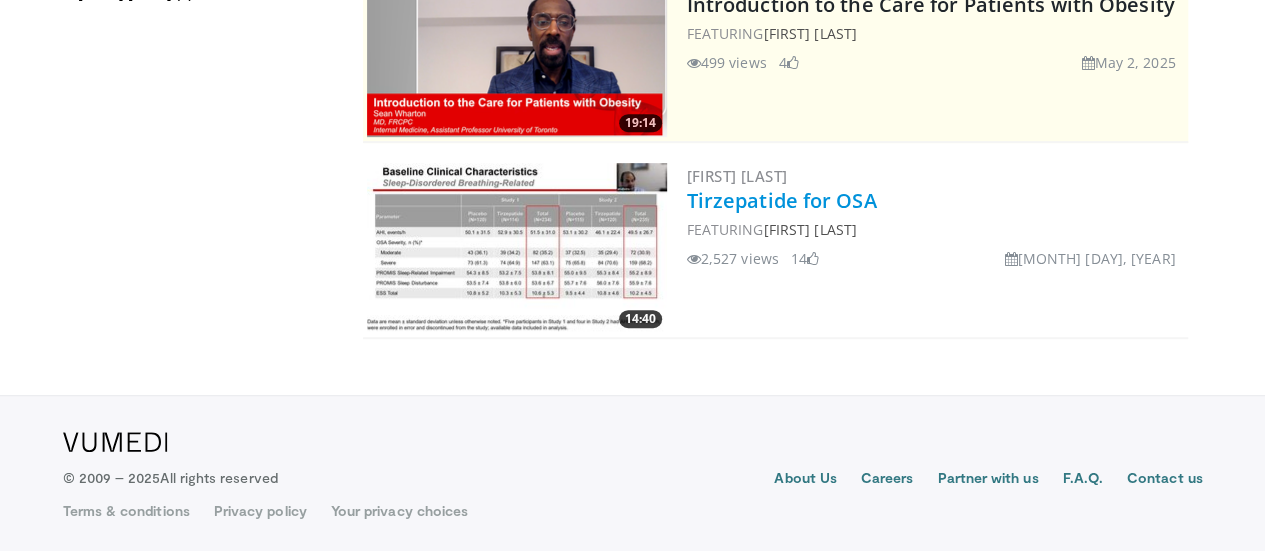 click on "Tirzepatide for OSA" at bounding box center (782, 200) 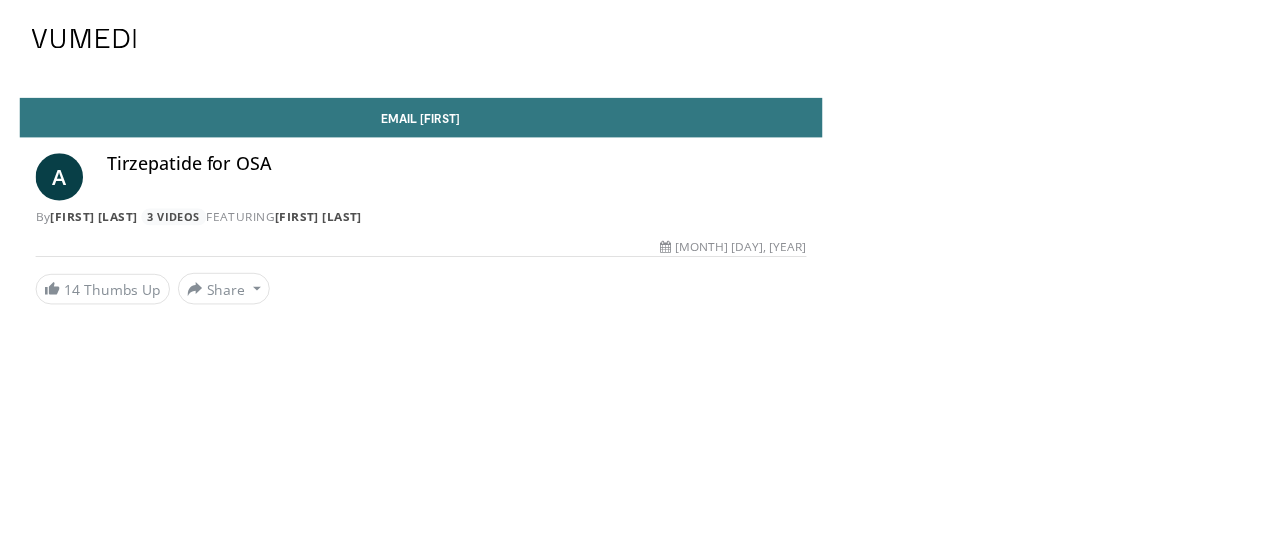 scroll, scrollTop: 0, scrollLeft: 0, axis: both 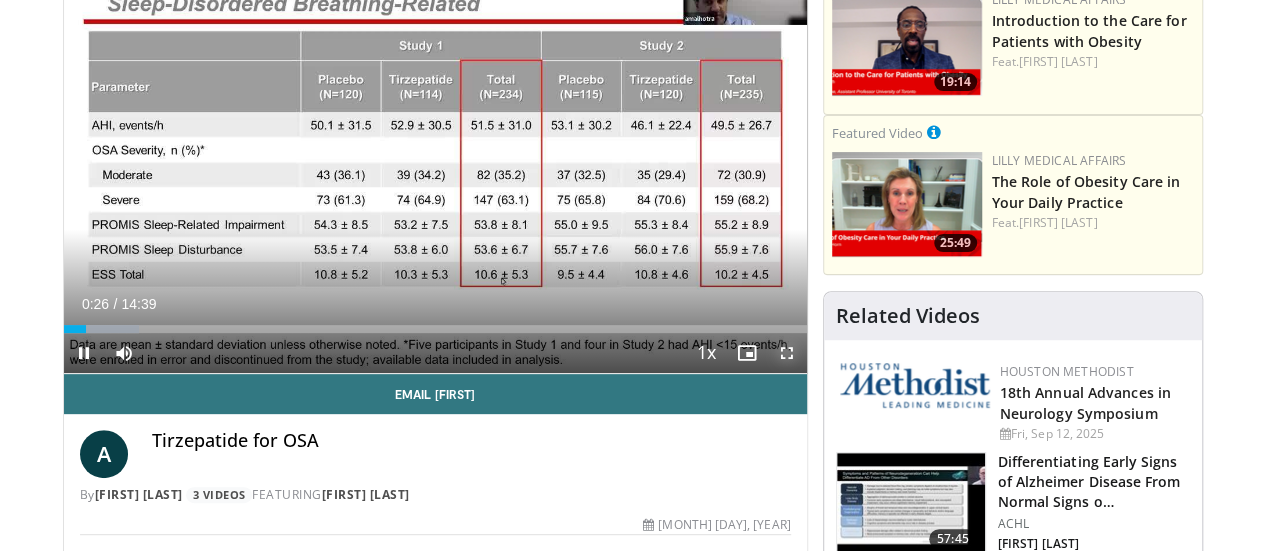 click at bounding box center (787, 353) 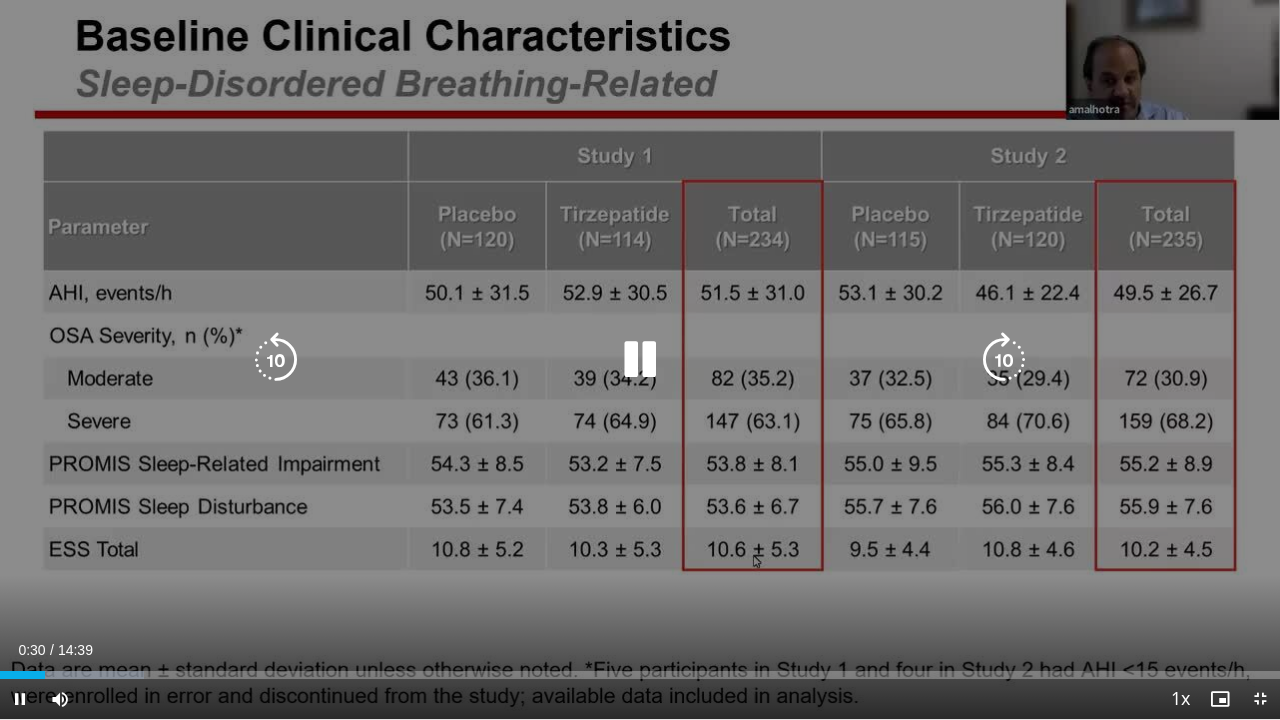 click on "10 seconds
Tap to unmute" at bounding box center (640, 359) 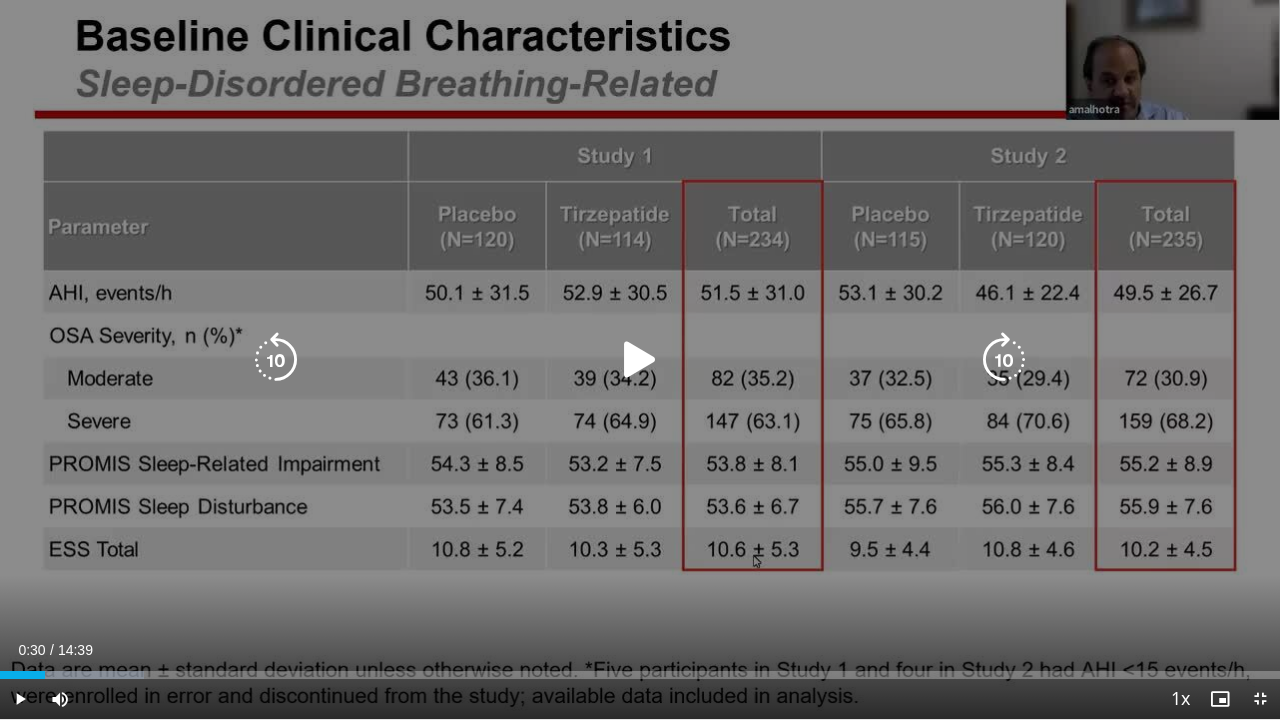 click at bounding box center (640, 360) 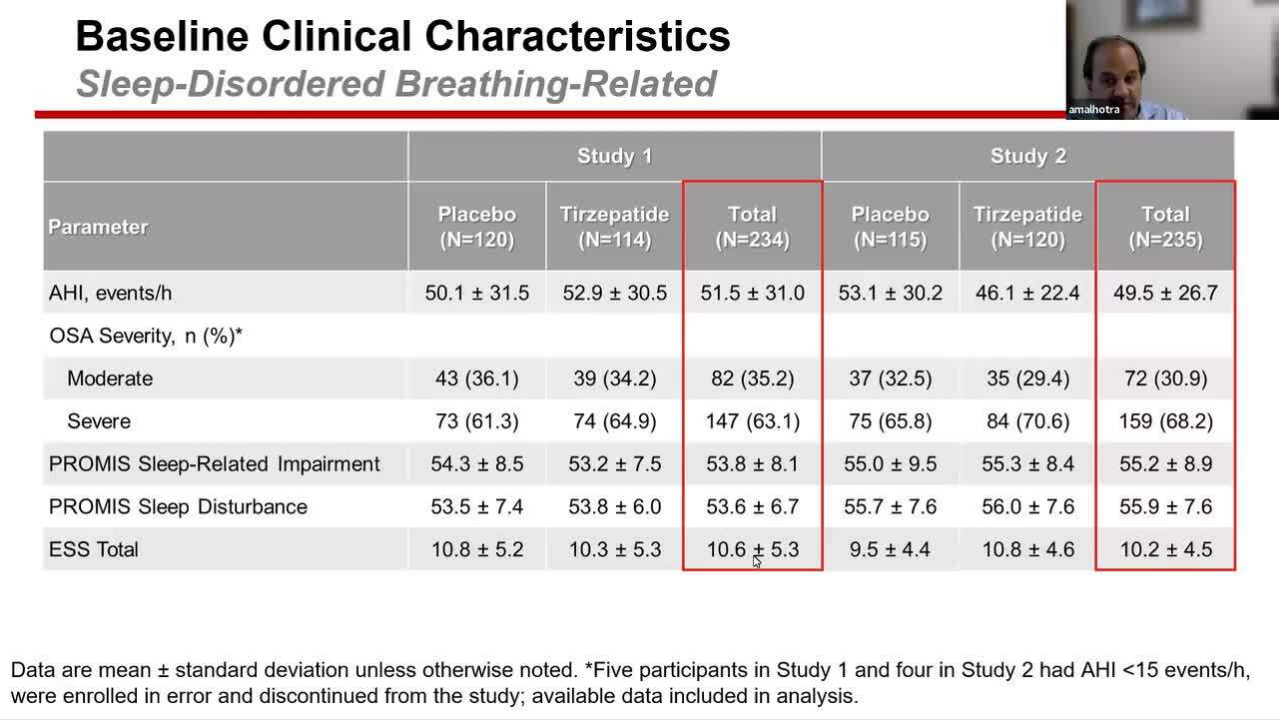 drag, startPoint x: 741, startPoint y: 341, endPoint x: 1226, endPoint y: 403, distance: 488.94684 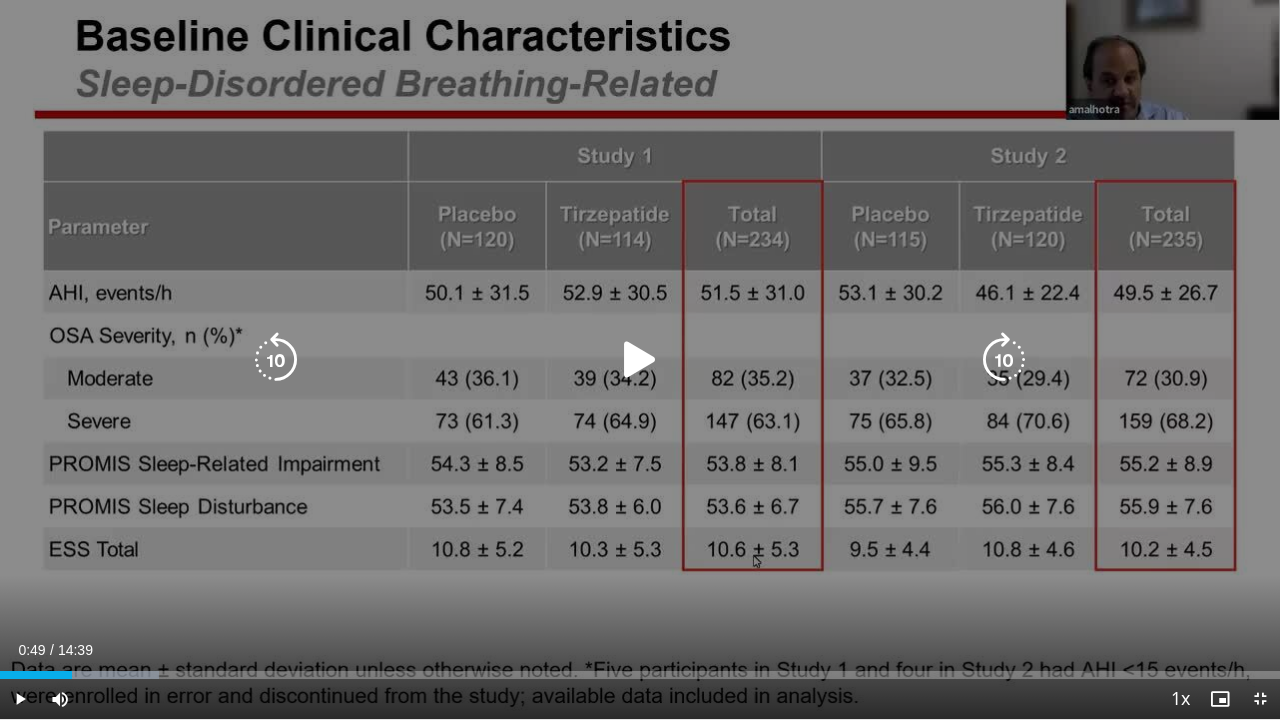 click on "10 seconds
Tap to unmute" at bounding box center [640, 359] 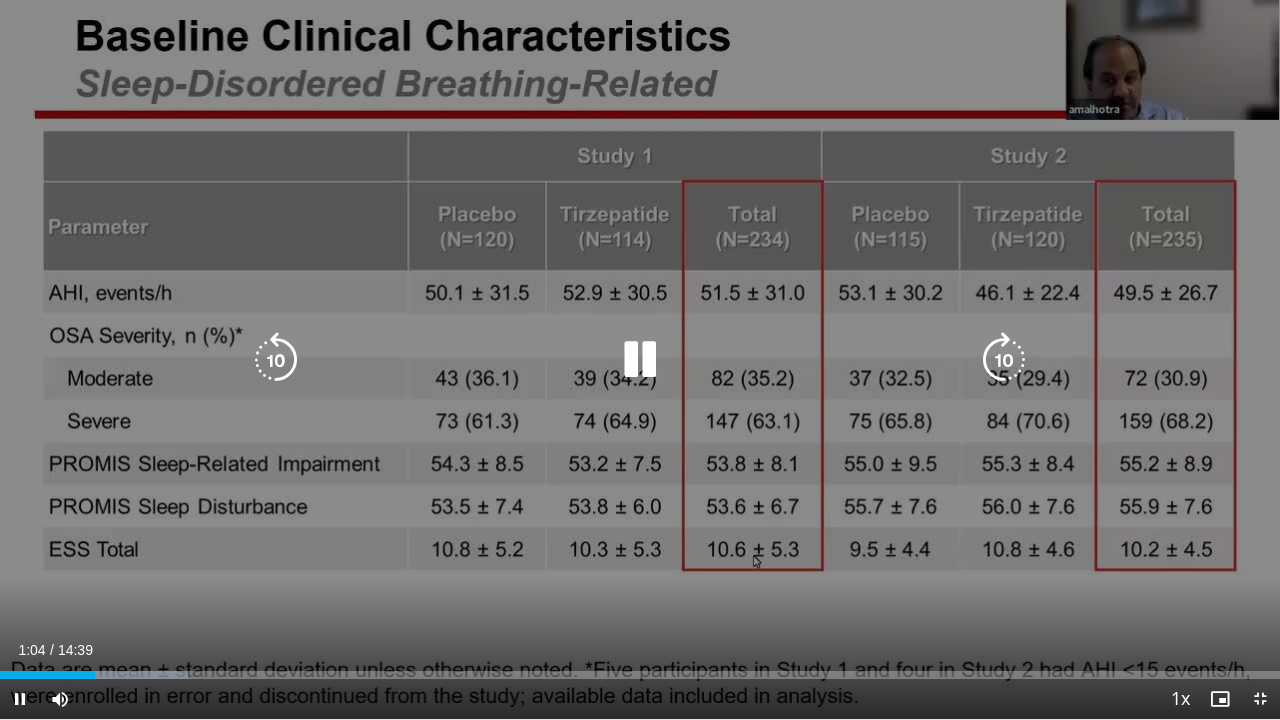 click on "10 seconds
Tap to unmute" at bounding box center [640, 359] 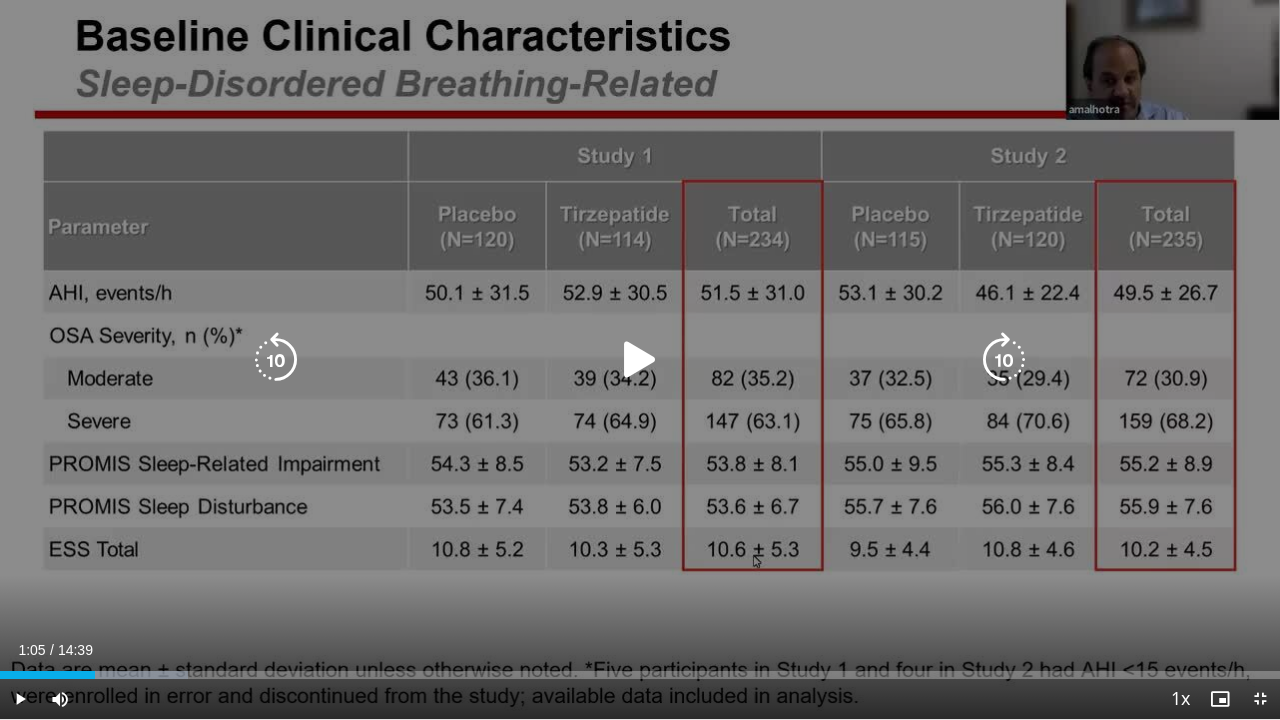 click on "10 seconds
Tap to unmute" at bounding box center (640, 359) 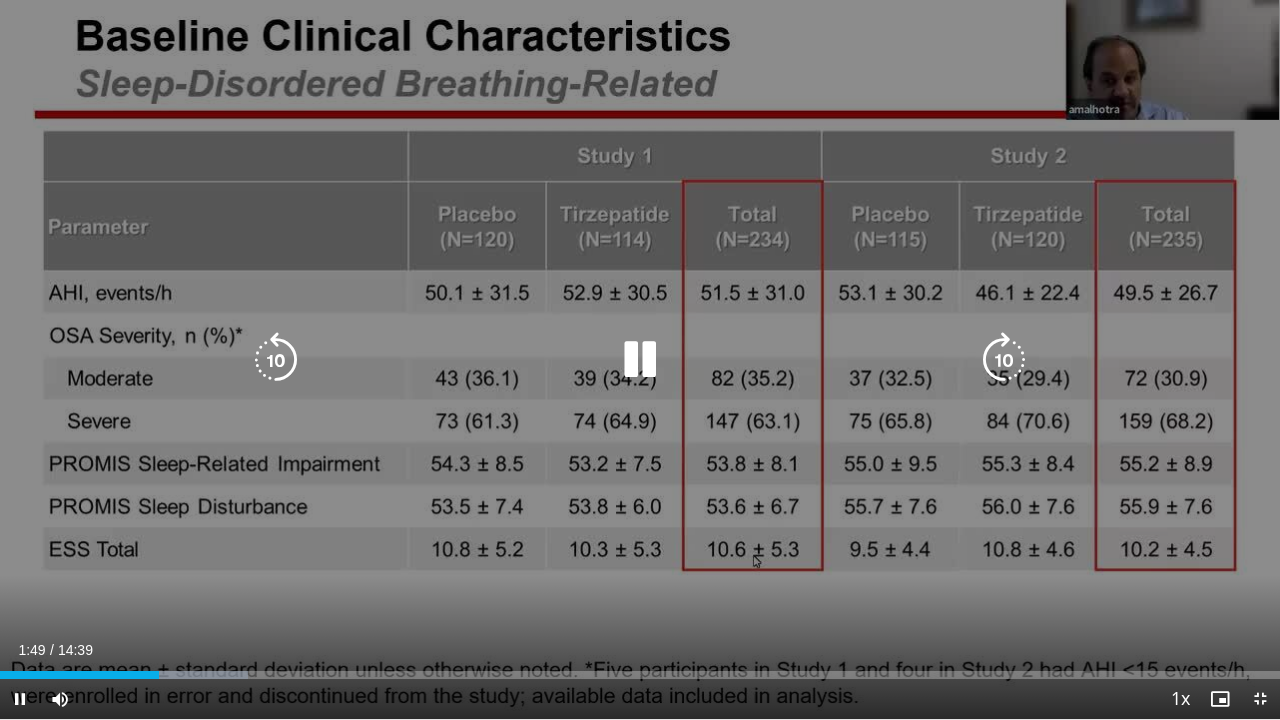 click on "10 seconds
Tap to unmute" at bounding box center [640, 359] 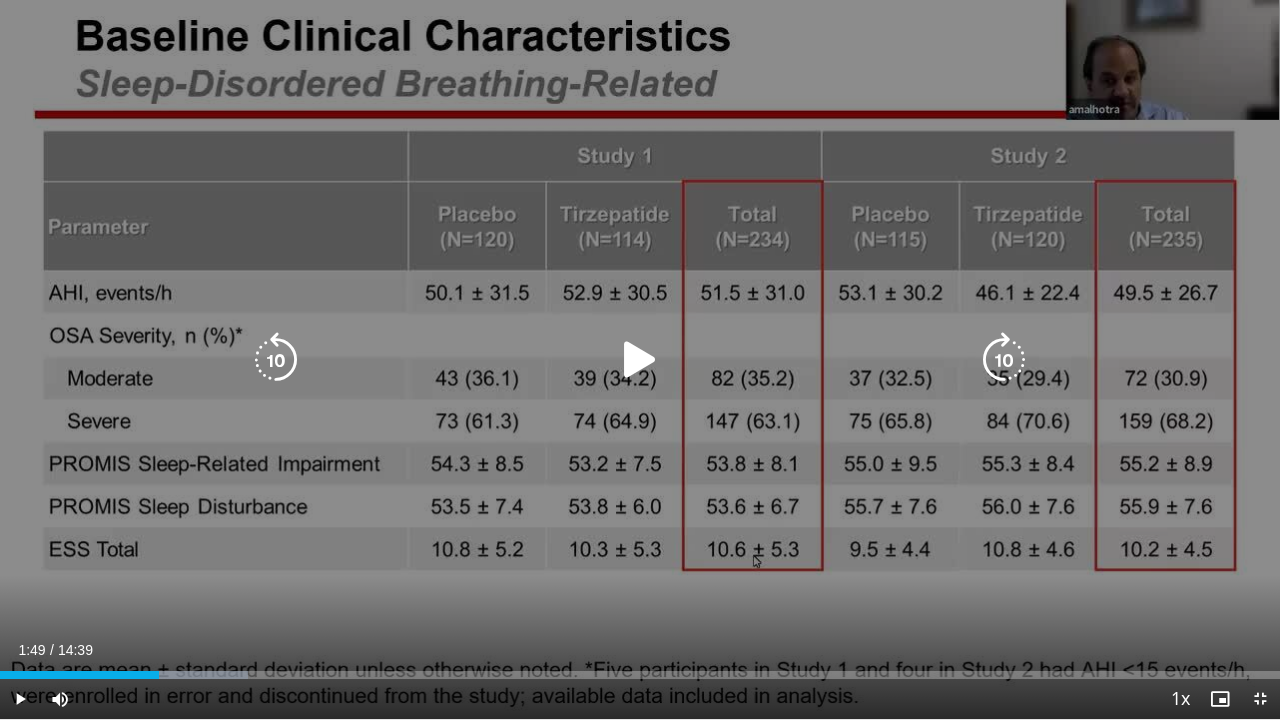 click on "10 seconds
Tap to unmute" at bounding box center [640, 359] 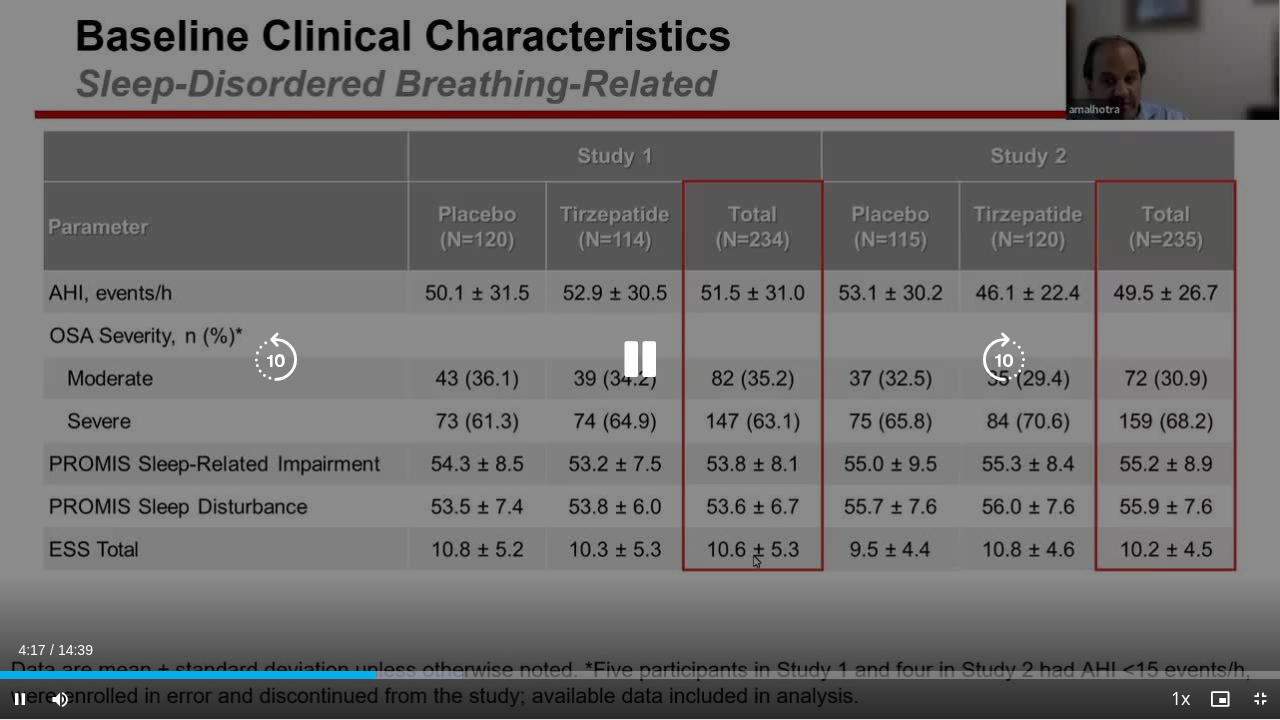 click at bounding box center (640, 360) 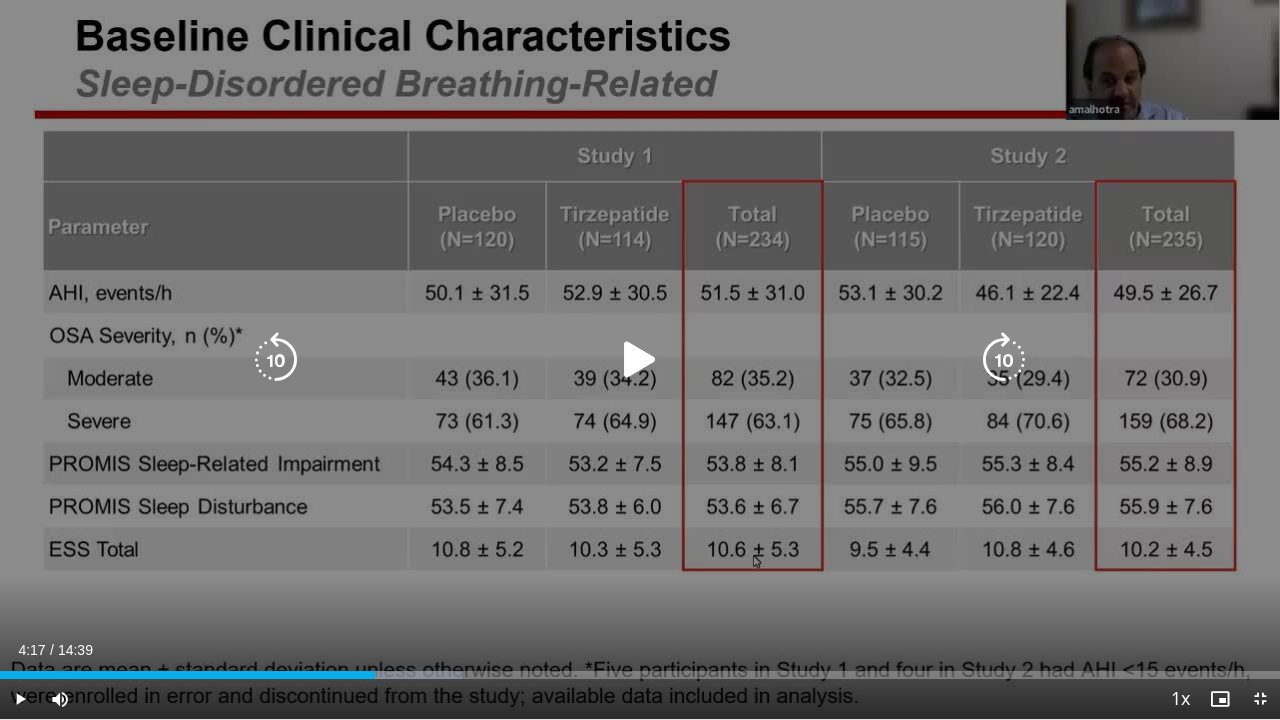 click at bounding box center [640, 360] 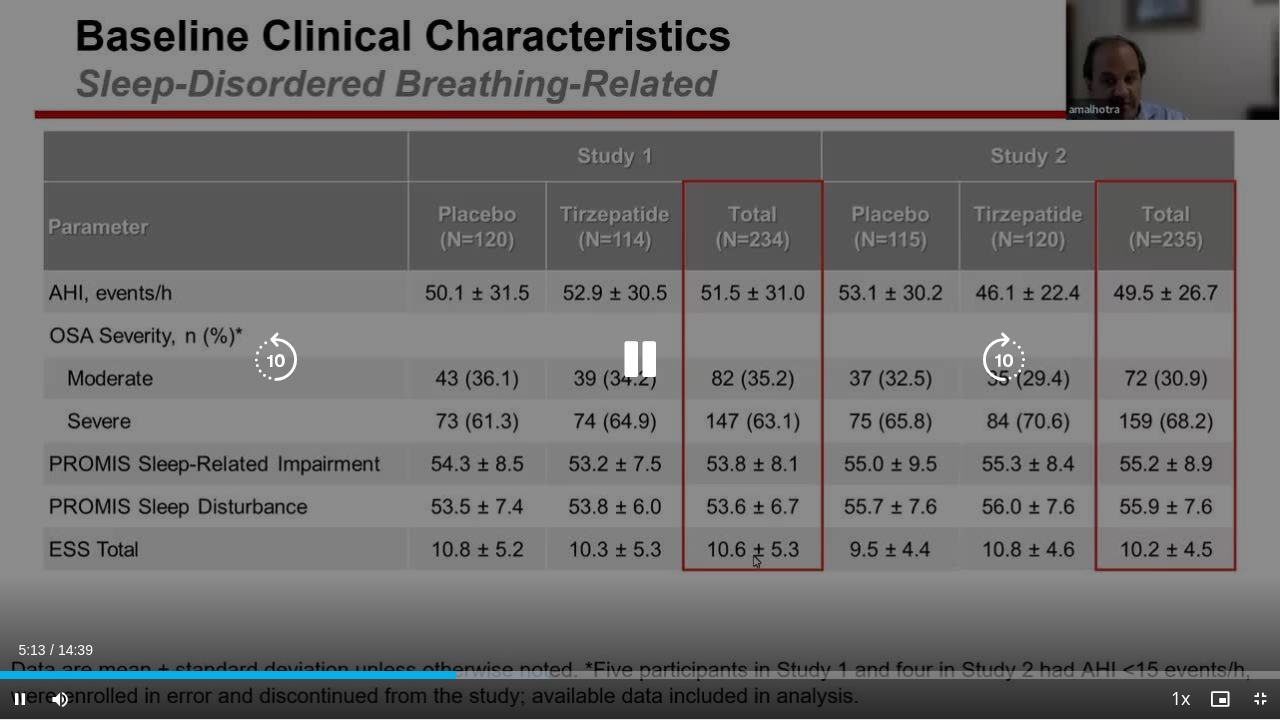 click on "10 seconds
Tap to unmute" at bounding box center (640, 359) 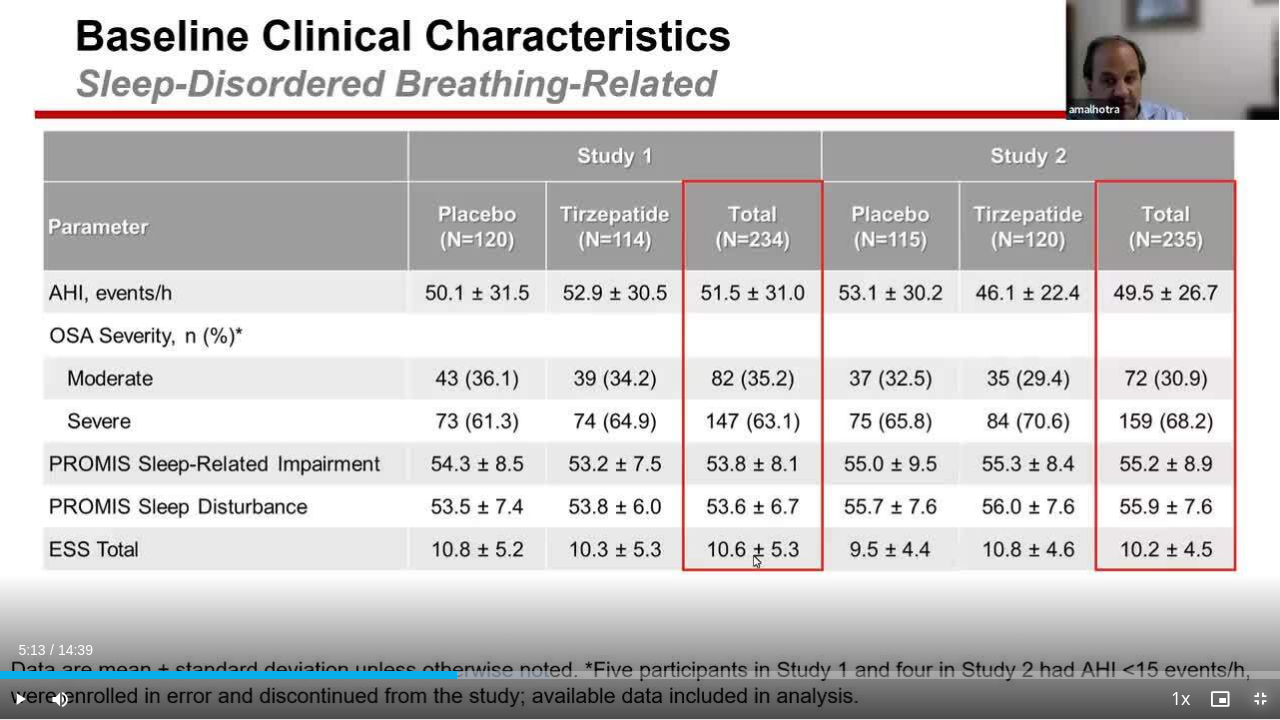 click at bounding box center (1260, 699) 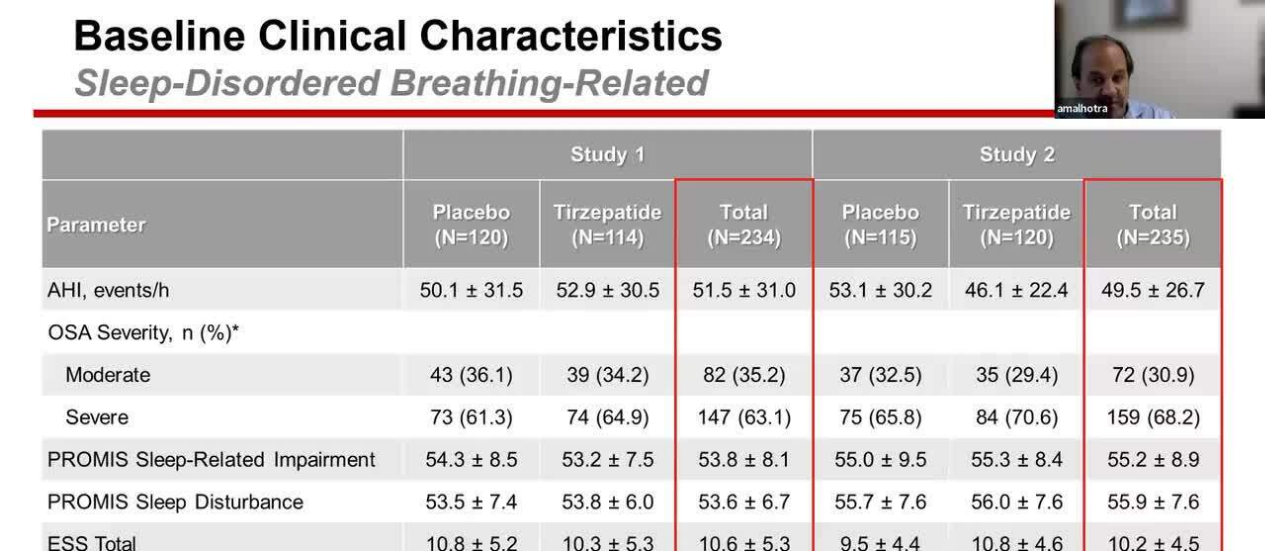 scroll, scrollTop: 0, scrollLeft: 0, axis: both 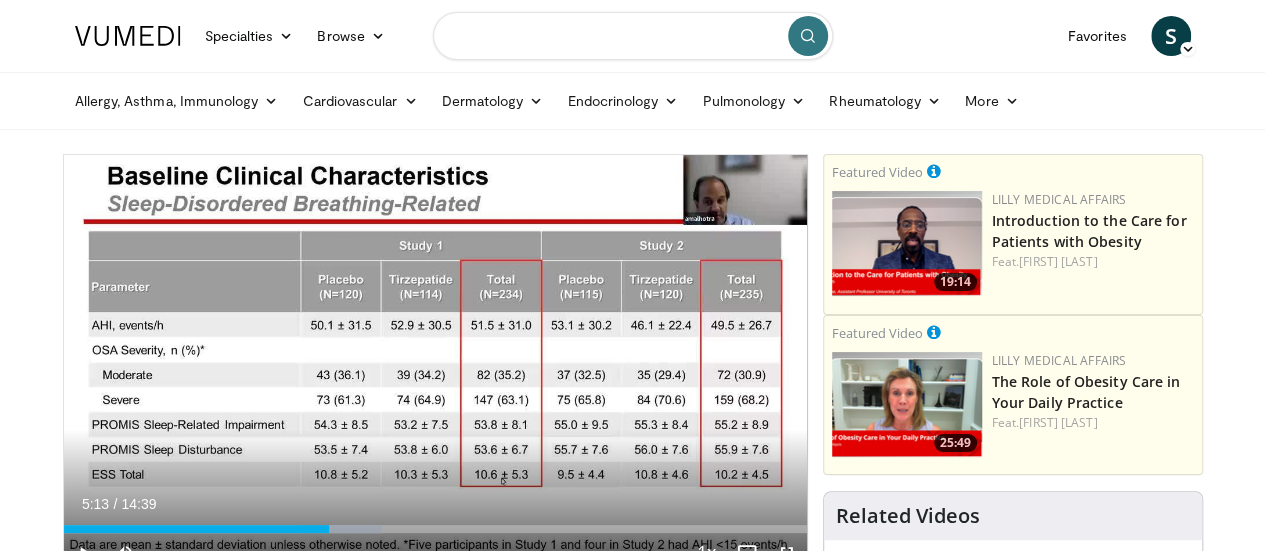 click at bounding box center (633, 36) 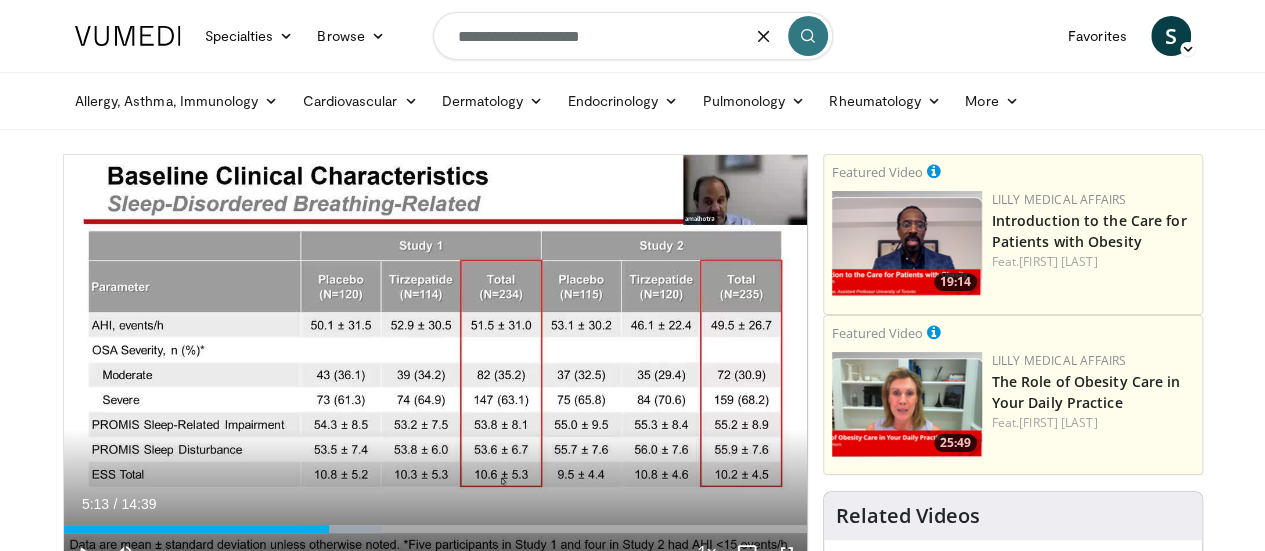 type on "**********" 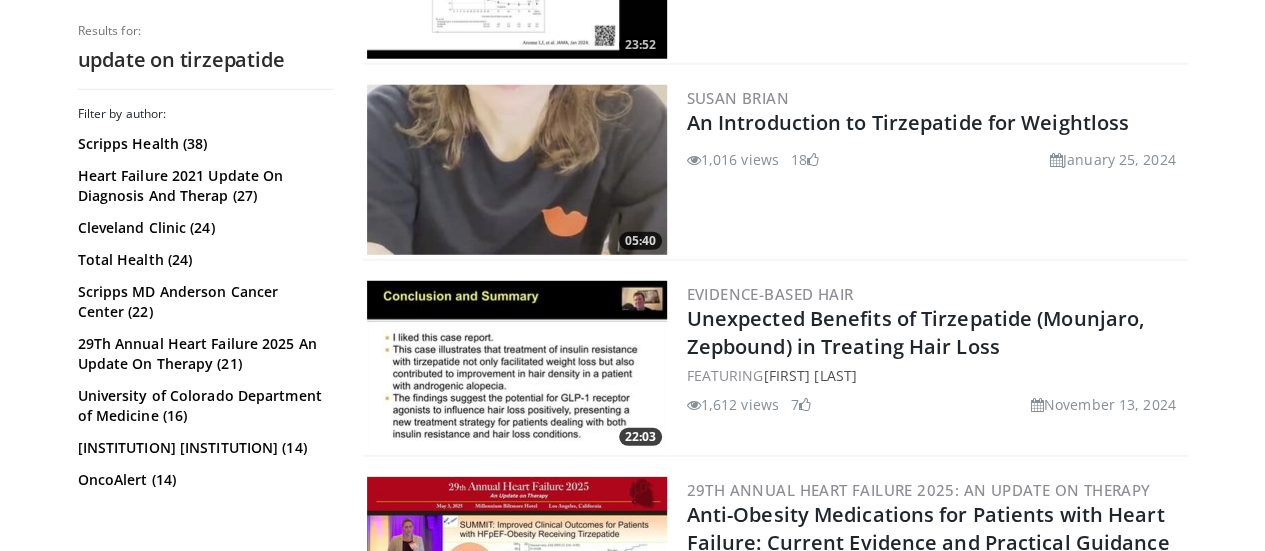 scroll, scrollTop: 2800, scrollLeft: 0, axis: vertical 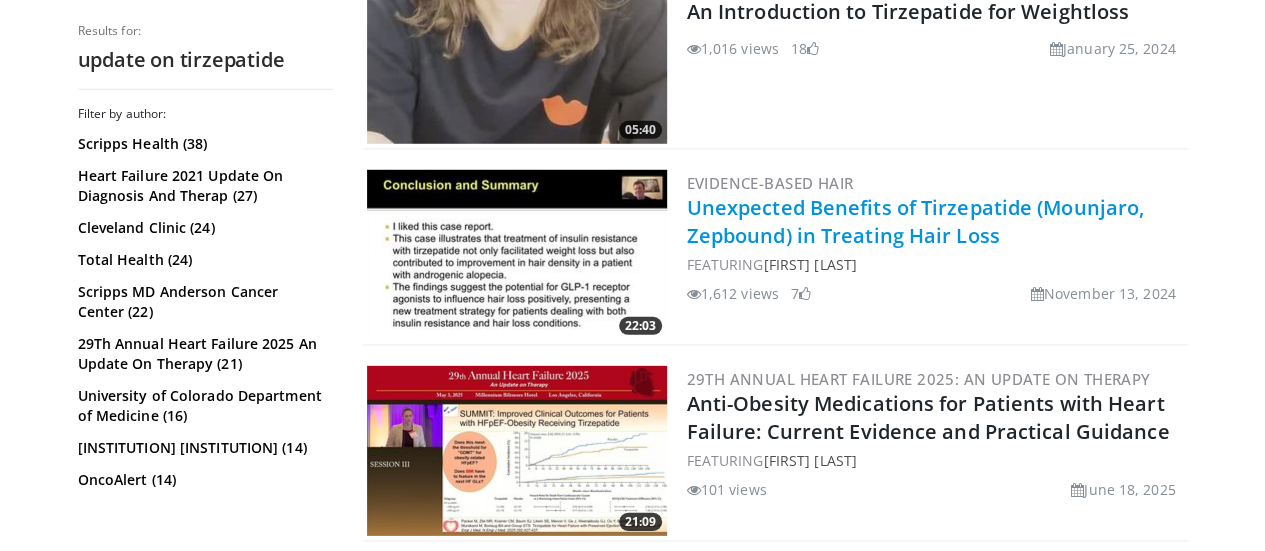 click on "Unexpected Benefits of Tirzepatide (Mounjaro, Zepbound) in Treating Hair Loss" at bounding box center (916, 221) 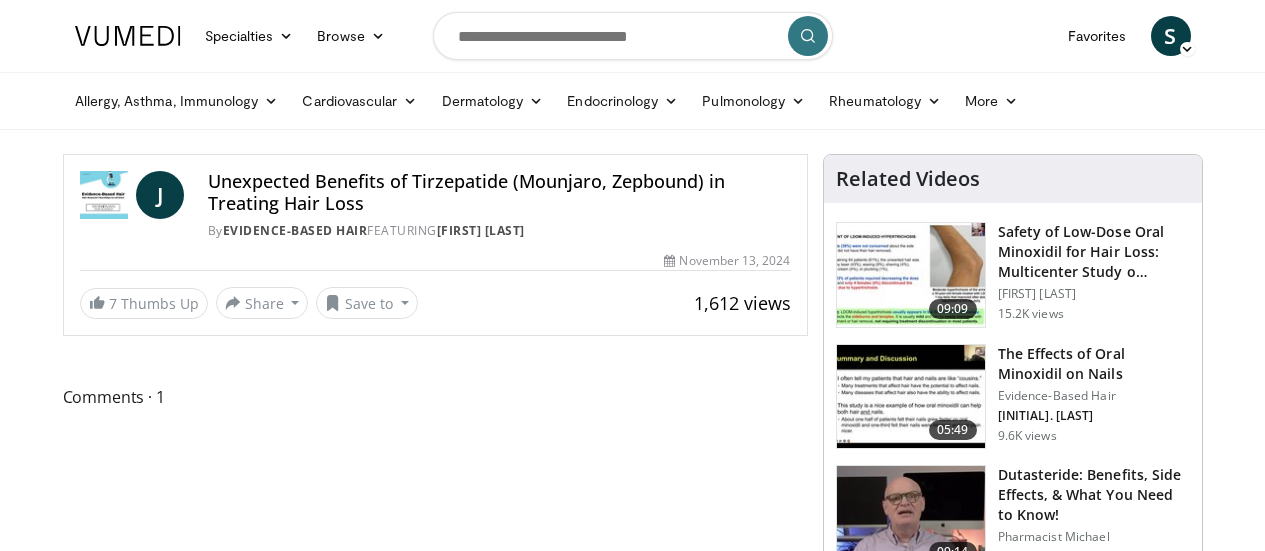 scroll, scrollTop: 0, scrollLeft: 0, axis: both 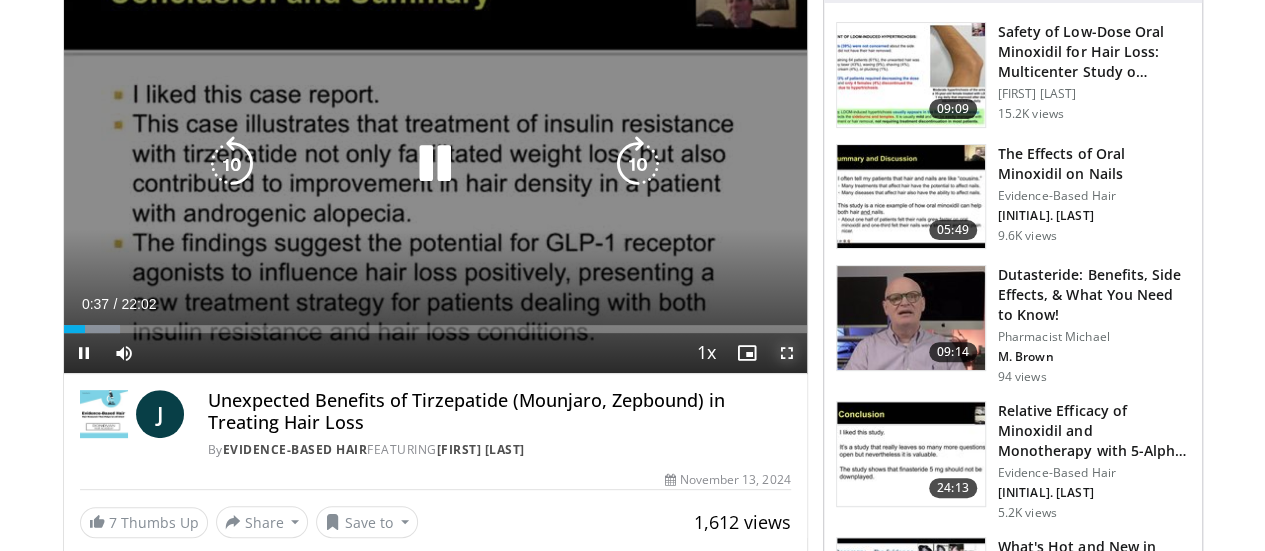 drag, startPoint x: 805, startPoint y: 385, endPoint x: 802, endPoint y: 508, distance: 123.03658 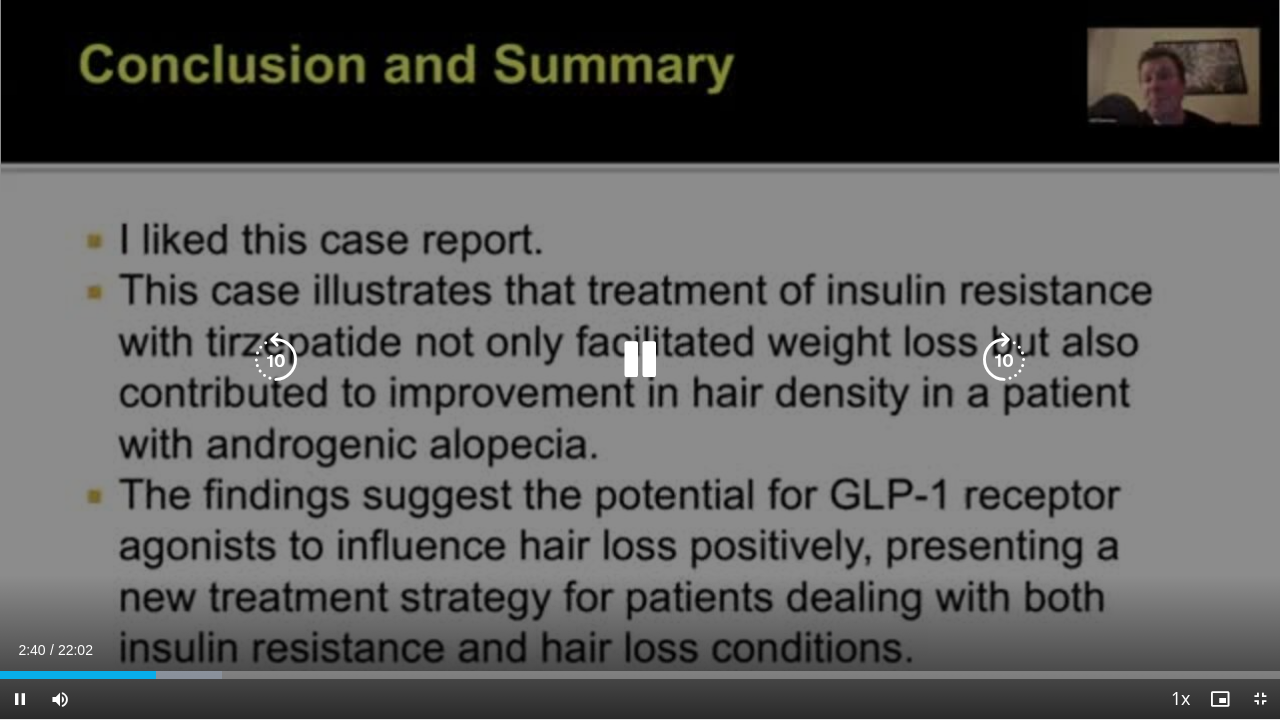 click on "10 seconds
Tap to unmute" at bounding box center (640, 359) 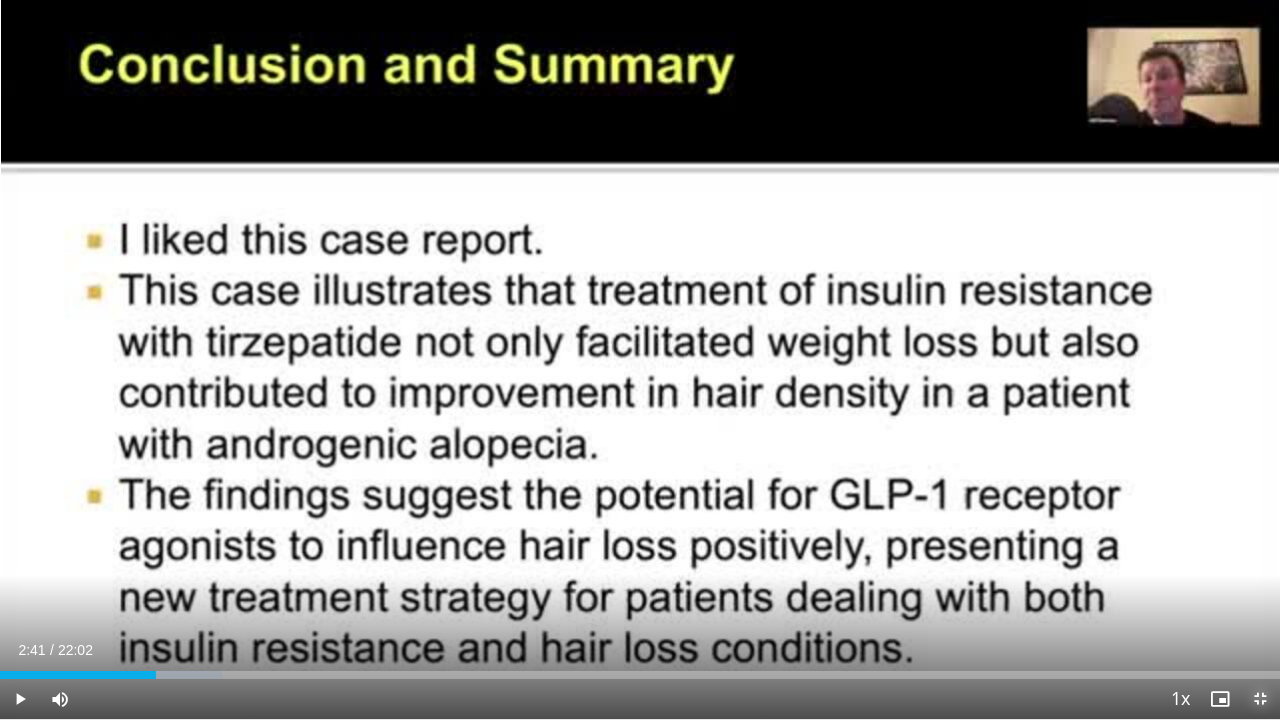 click at bounding box center (1260, 699) 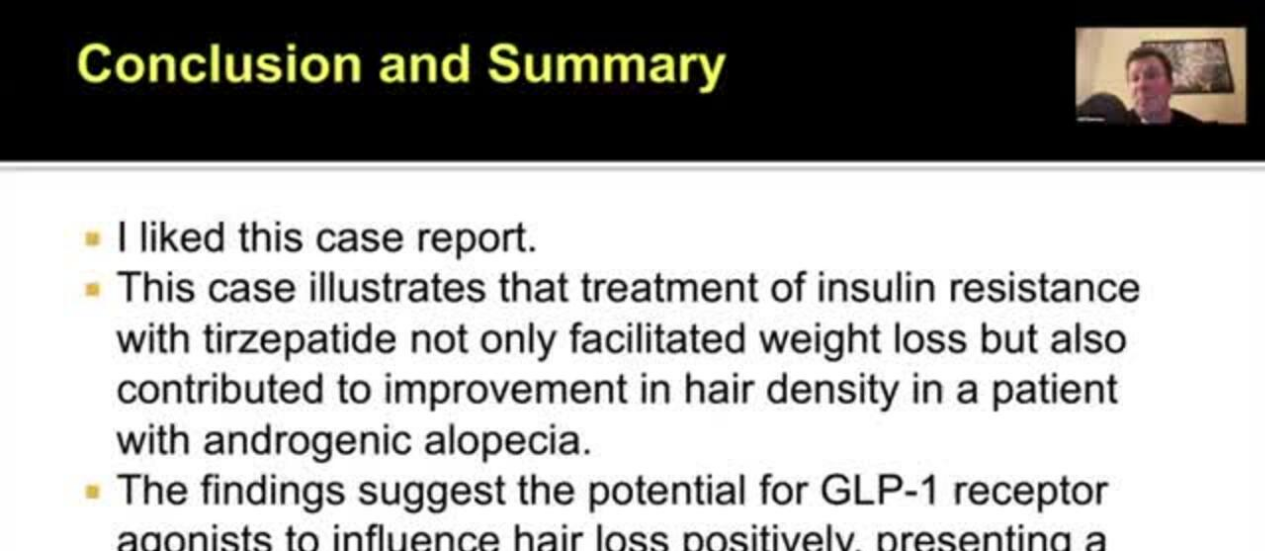 scroll, scrollTop: 0, scrollLeft: 0, axis: both 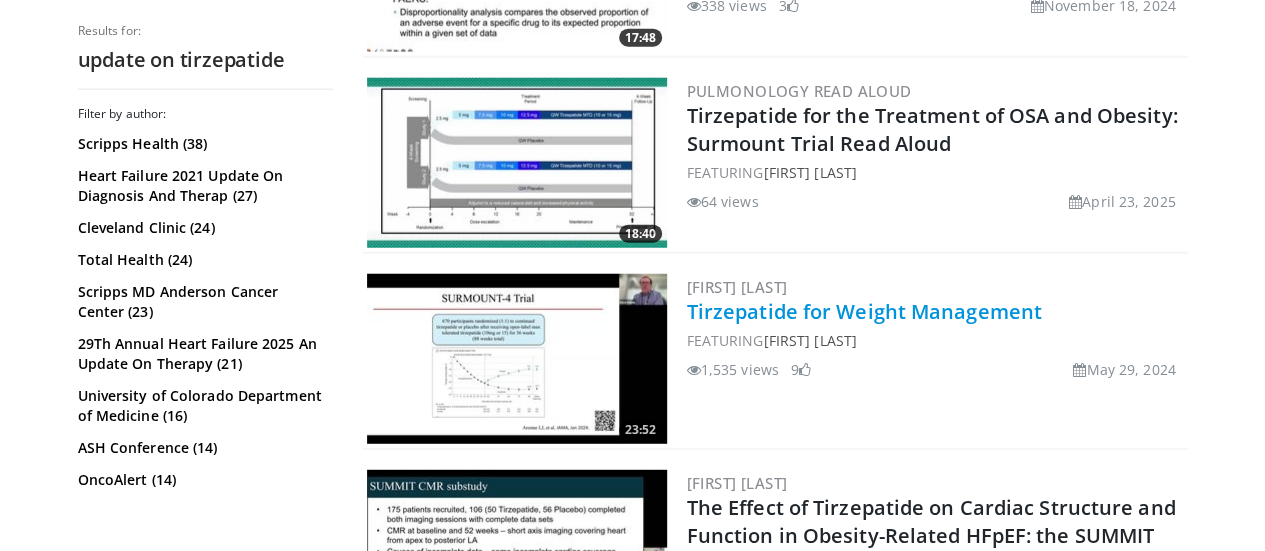 click on "Tirzepatide for Weight Management" at bounding box center [864, 311] 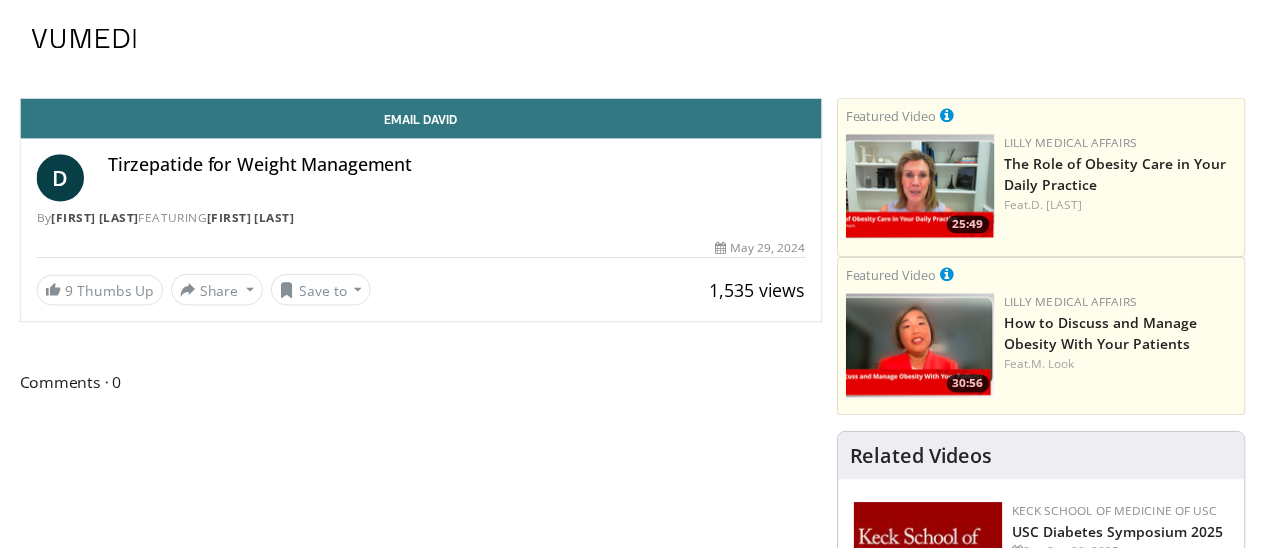 scroll, scrollTop: 0, scrollLeft: 0, axis: both 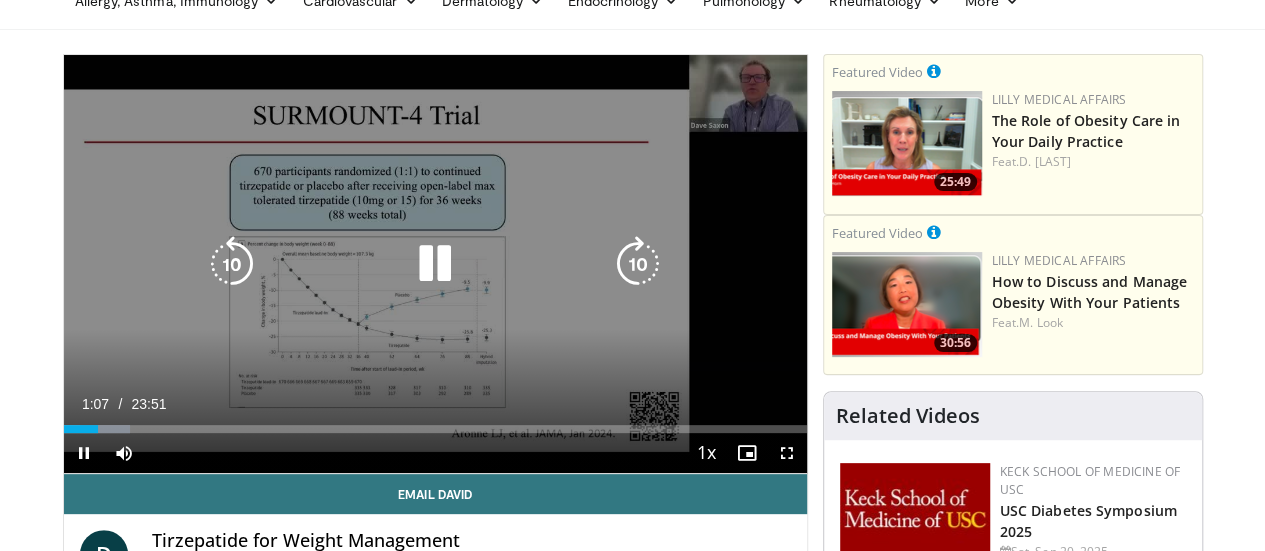 click on "10 seconds
Tap to unmute" at bounding box center (435, 264) 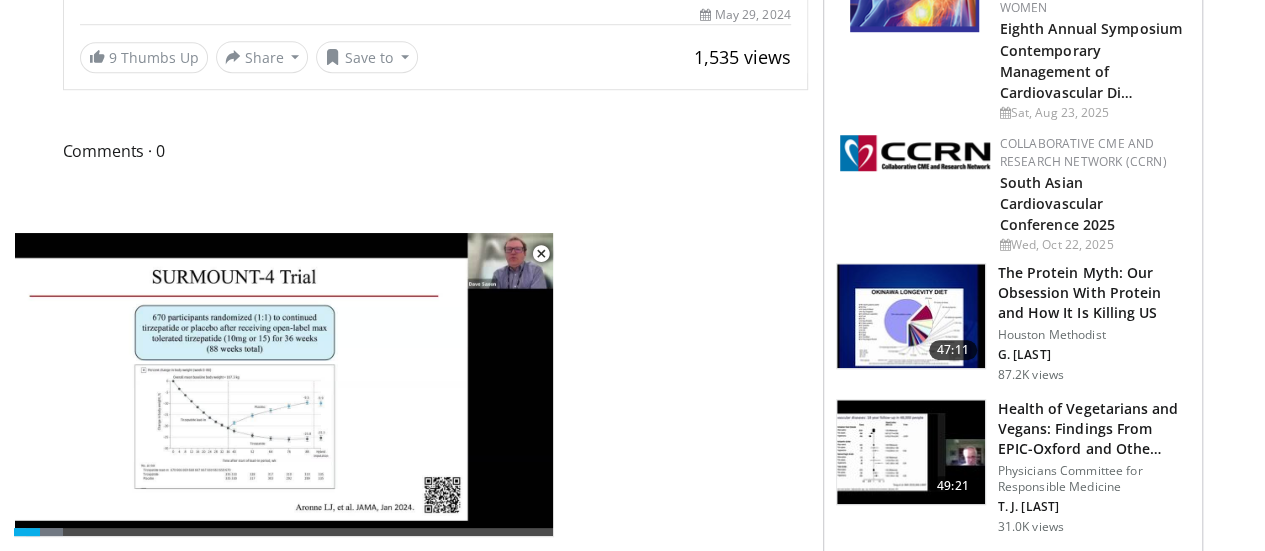 scroll, scrollTop: 700, scrollLeft: 0, axis: vertical 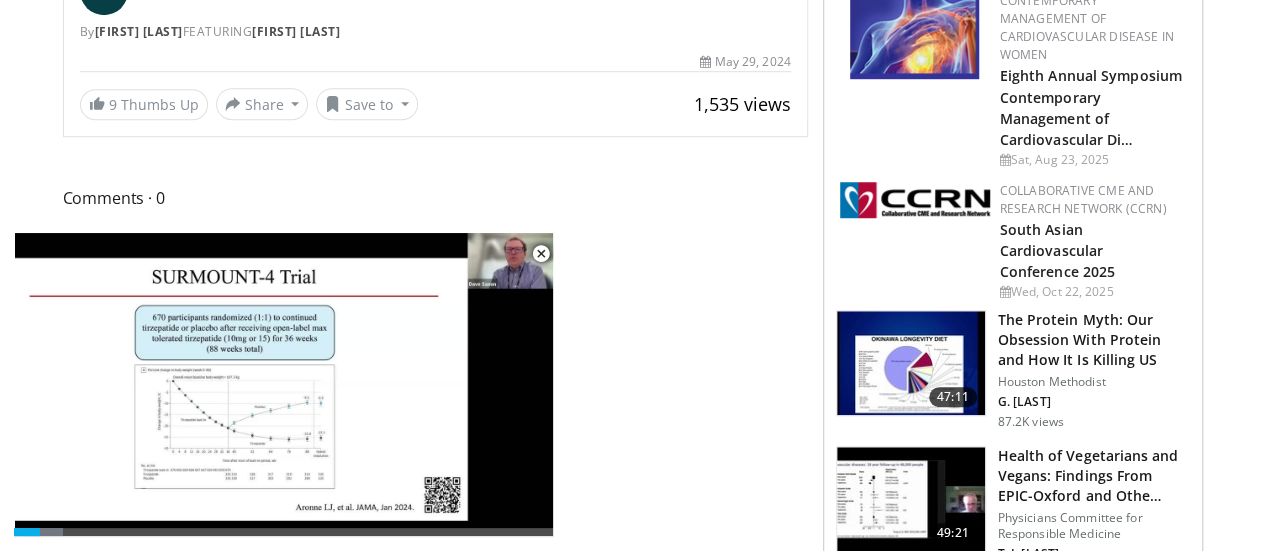 click on "The Protein Myth: Our Obsession With Protein and How It Is Killing US" at bounding box center [1094, 340] 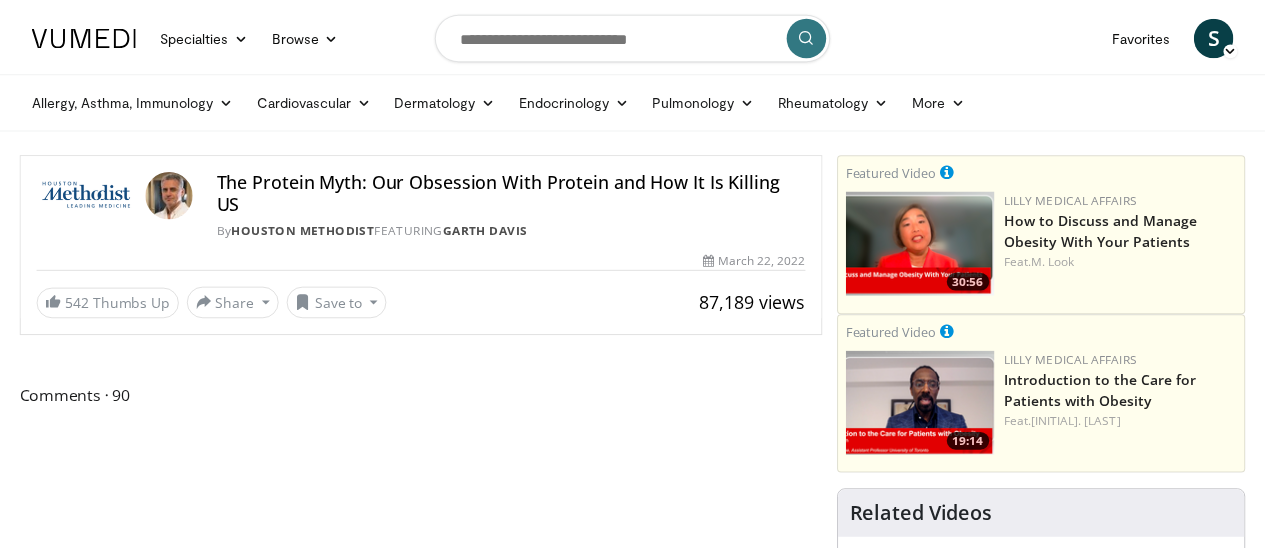 scroll, scrollTop: 0, scrollLeft: 0, axis: both 